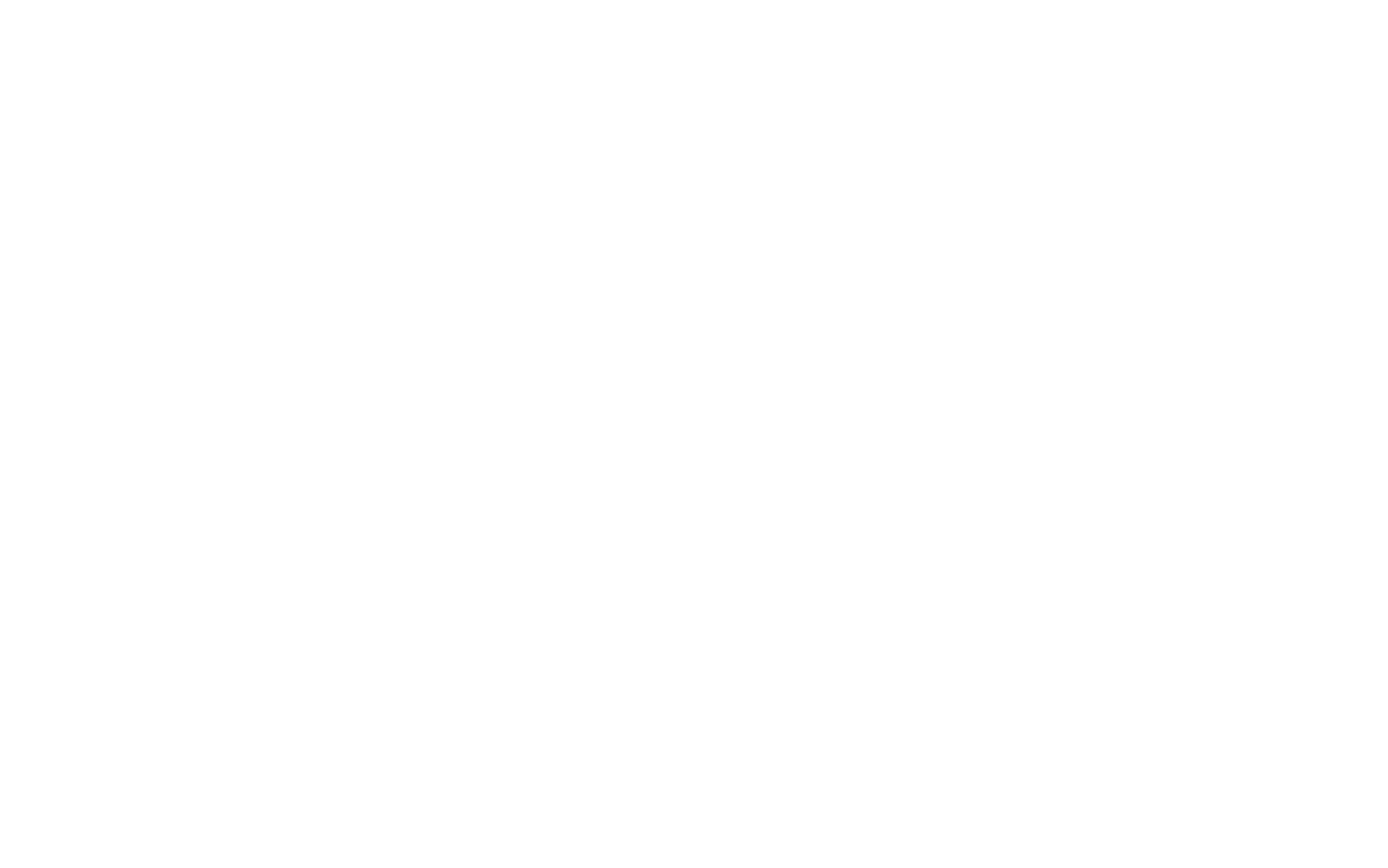 scroll, scrollTop: 0, scrollLeft: 0, axis: both 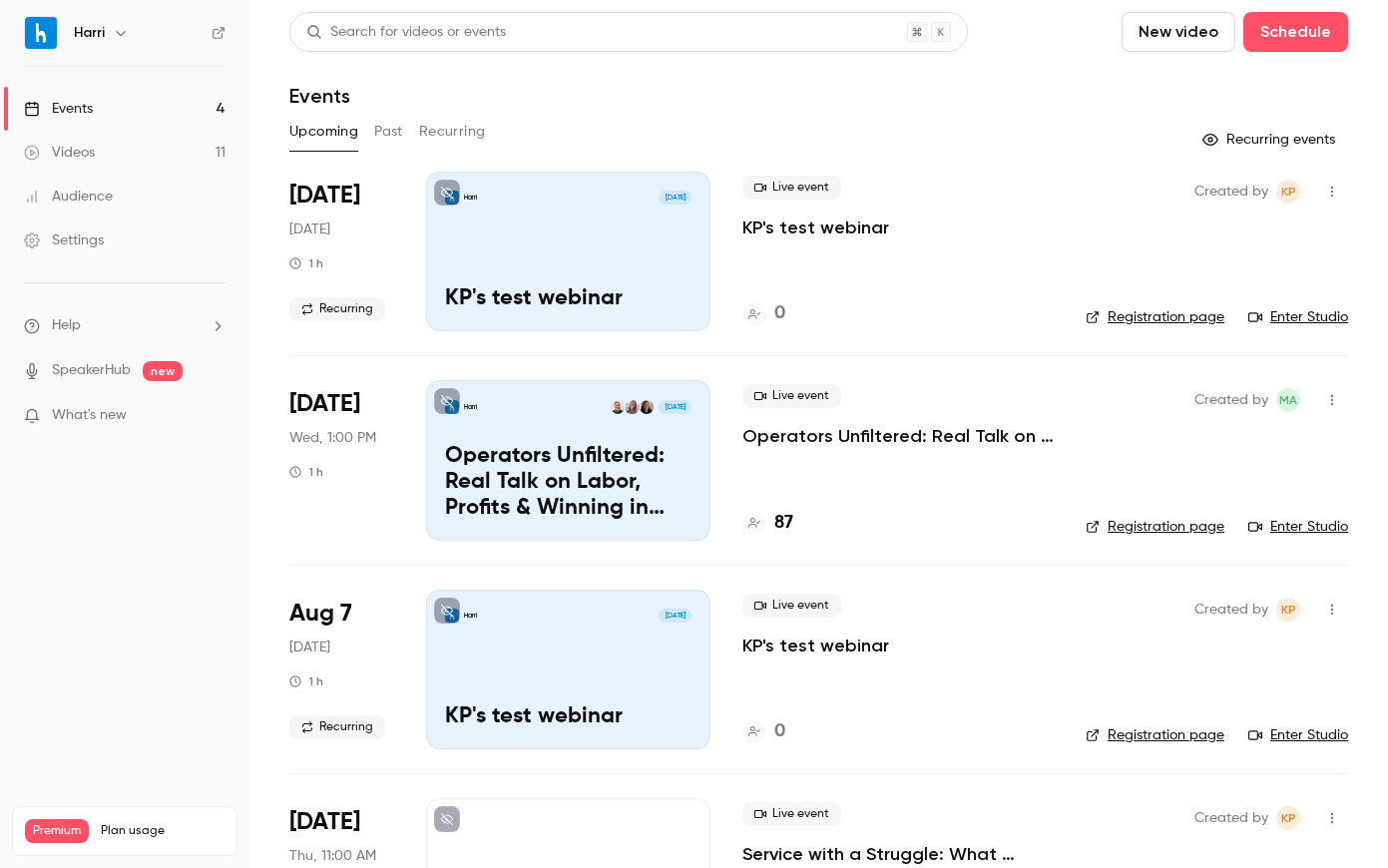 click on "Operators Unfiltered: Real Talk on Labor, Profits & Winning in [YEAR]" at bounding box center [898, 436] 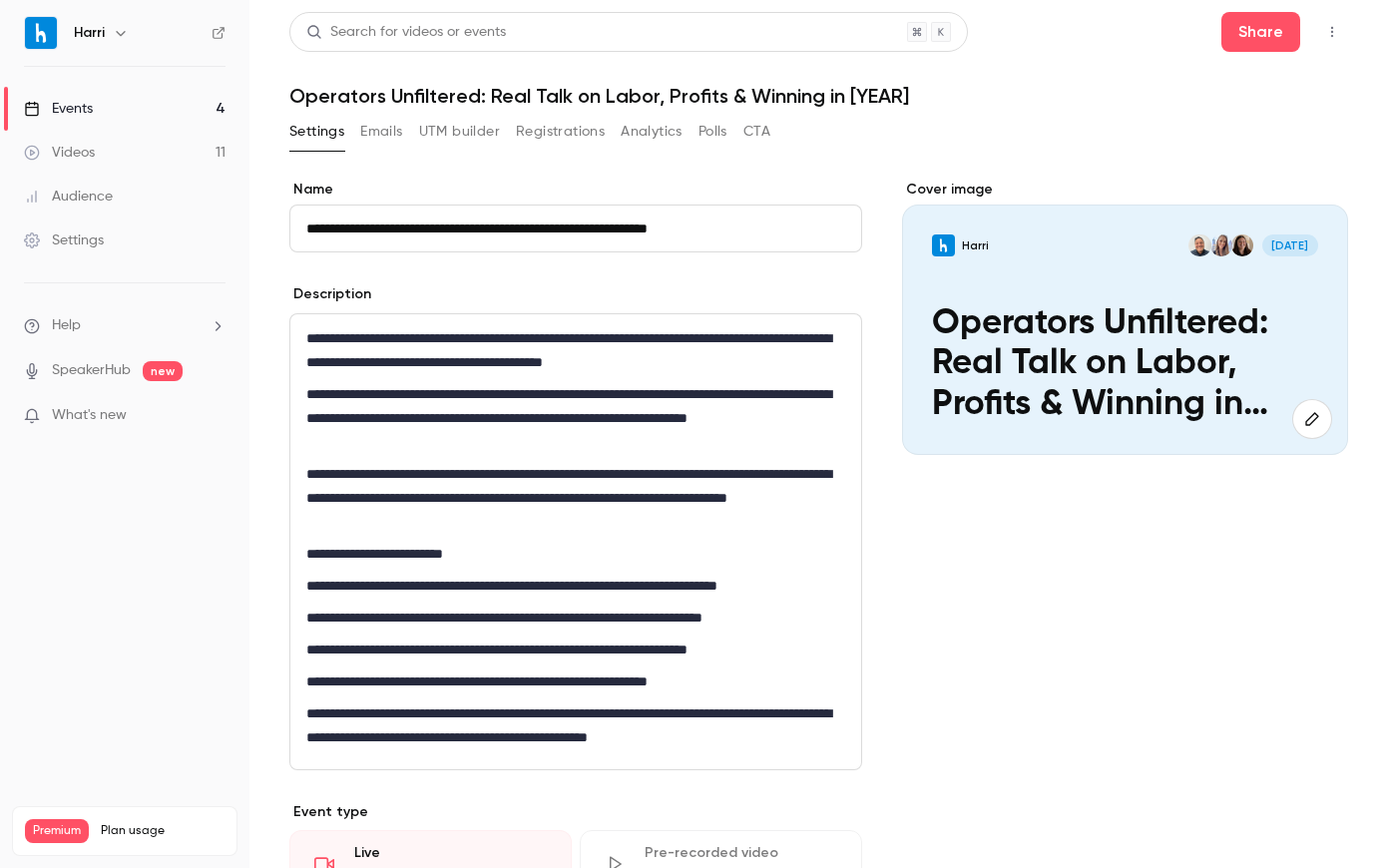 drag, startPoint x: 527, startPoint y: 131, endPoint x: 539, endPoint y: 151, distance: 23.323808 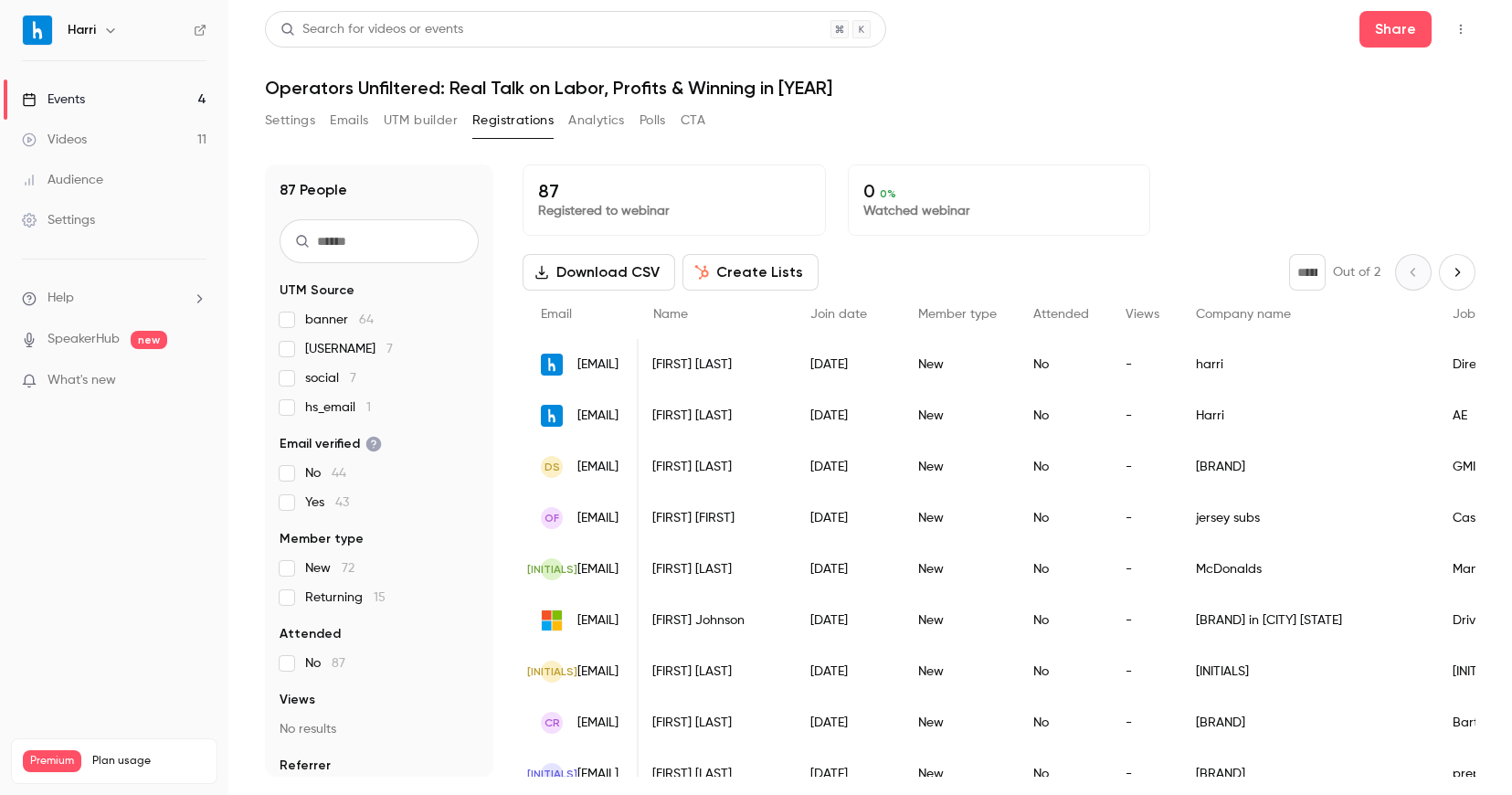 scroll, scrollTop: 0, scrollLeft: 3, axis: horizontal 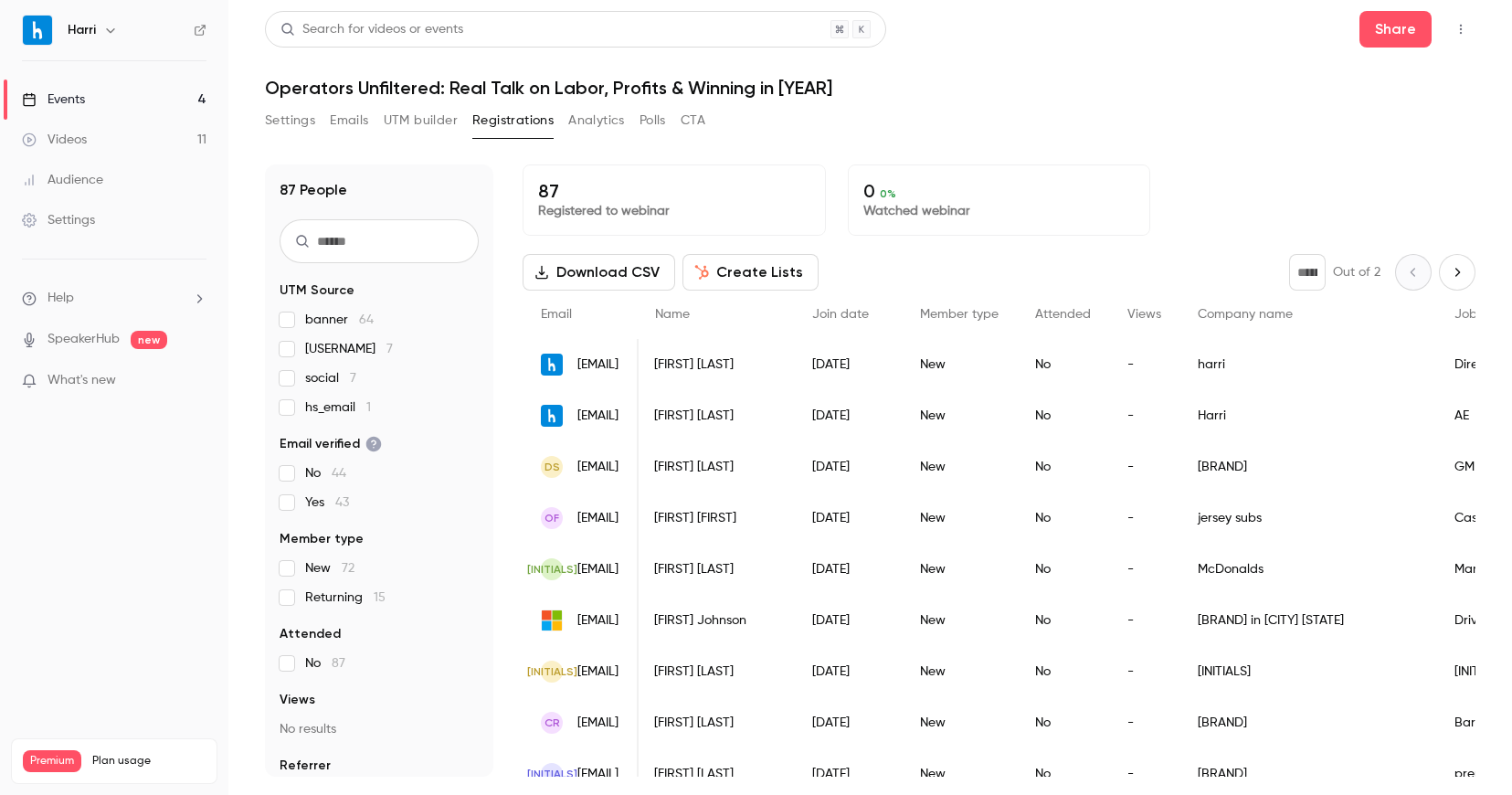 copy on "[LAST]" 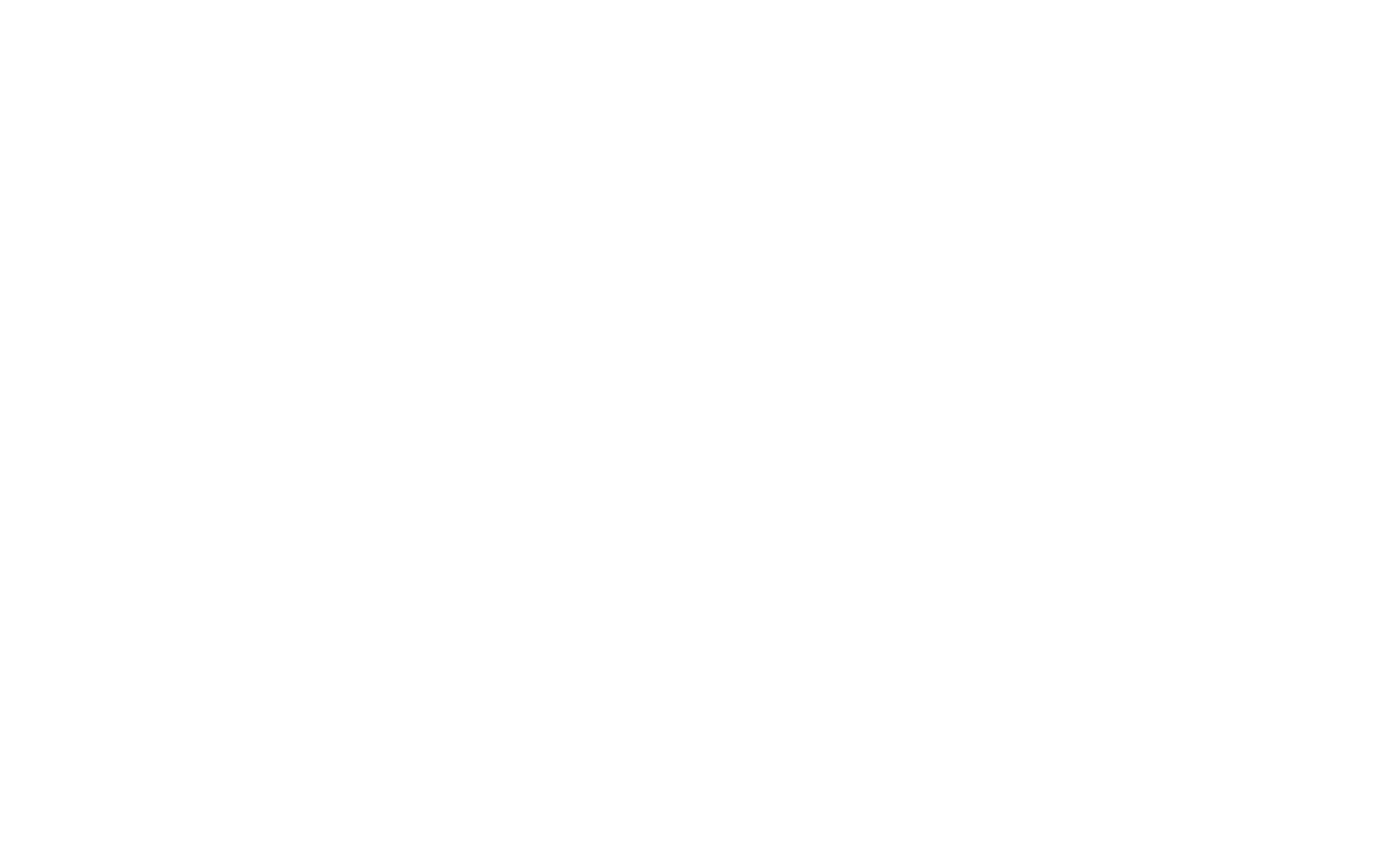 scroll, scrollTop: 0, scrollLeft: 0, axis: both 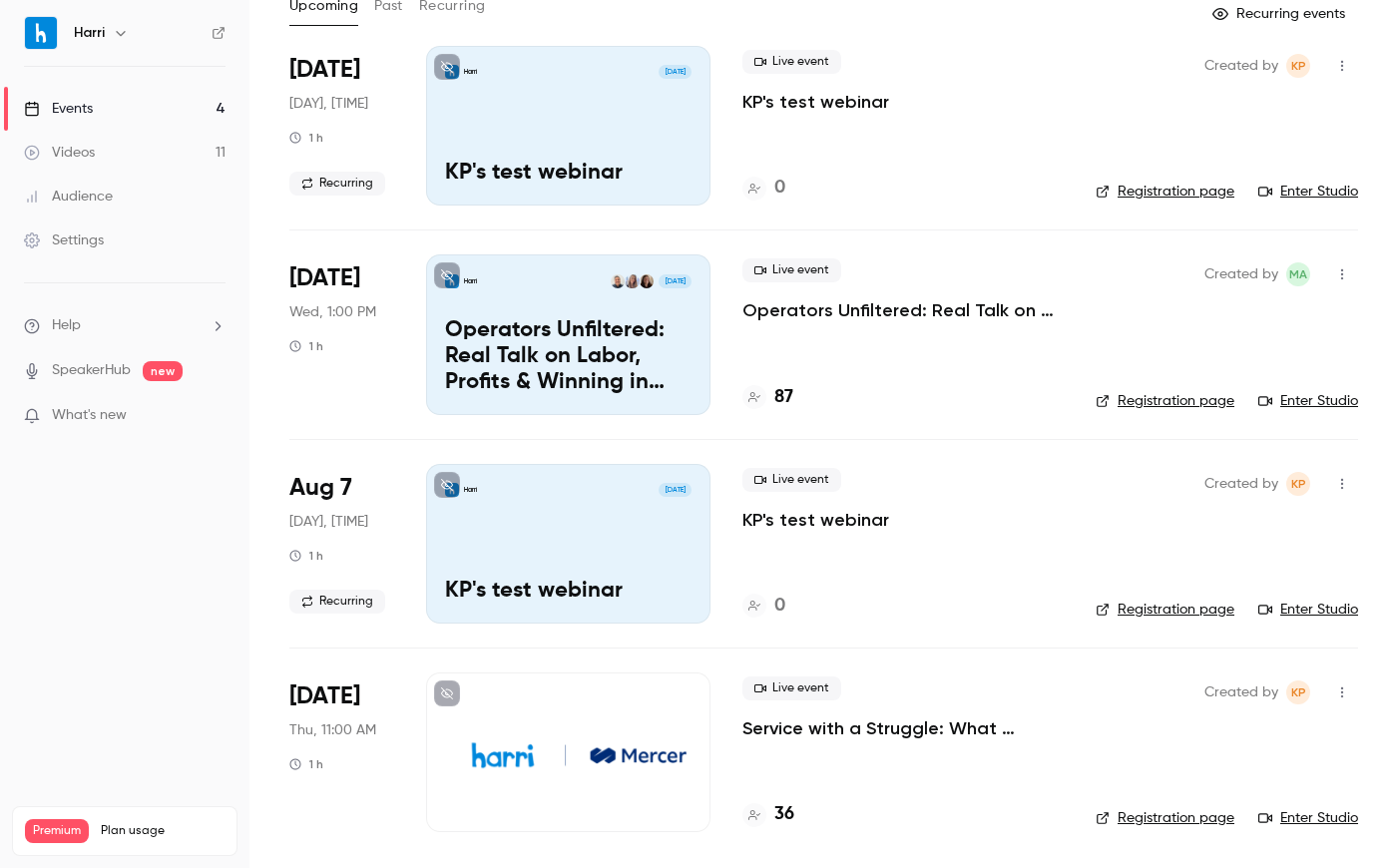 click on "Operators Unfiltered: Real Talk on Labor, Profits & Winning in 2025" at bounding box center (903, 310) 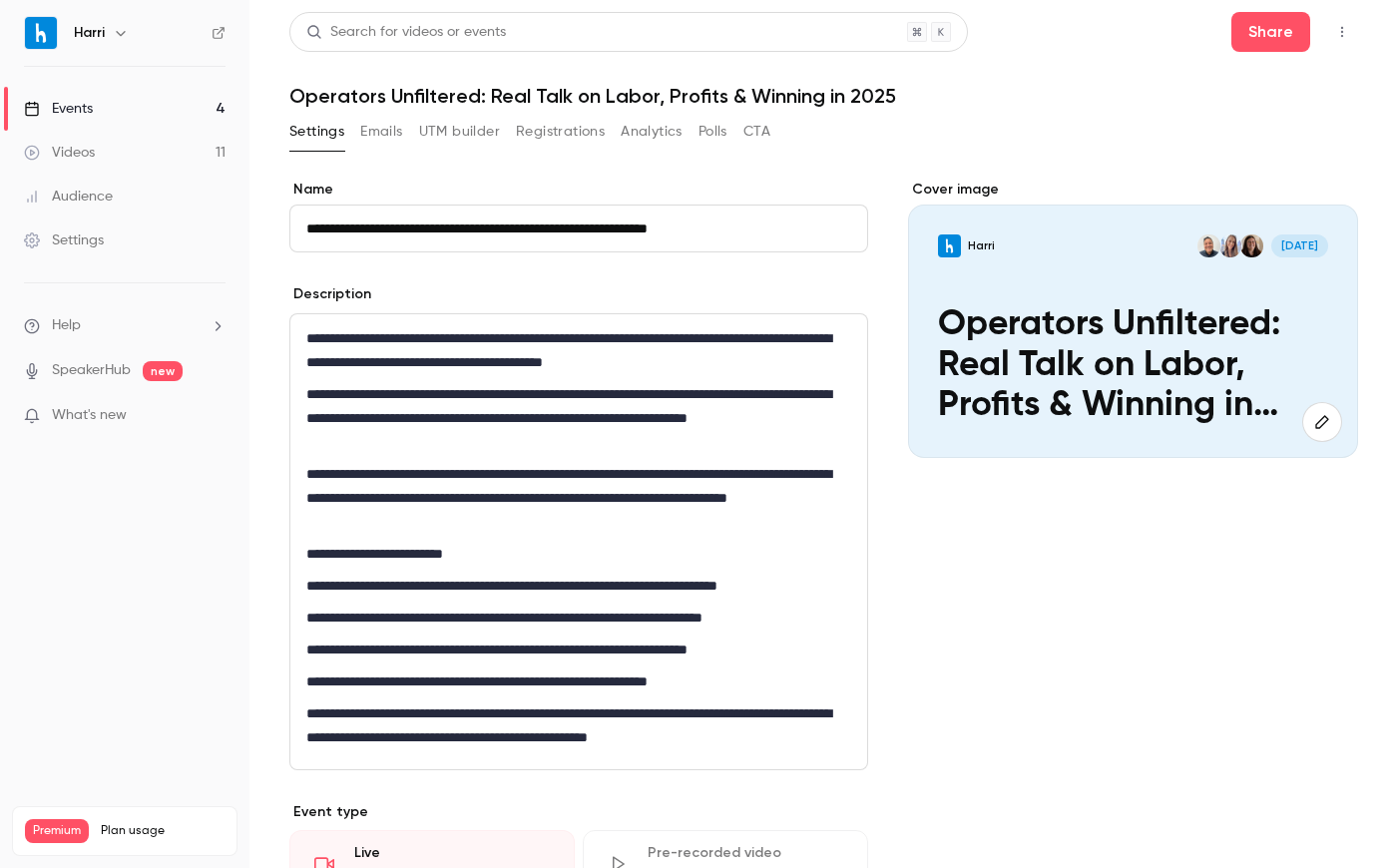 click on "Polls" at bounding box center (712, 132) 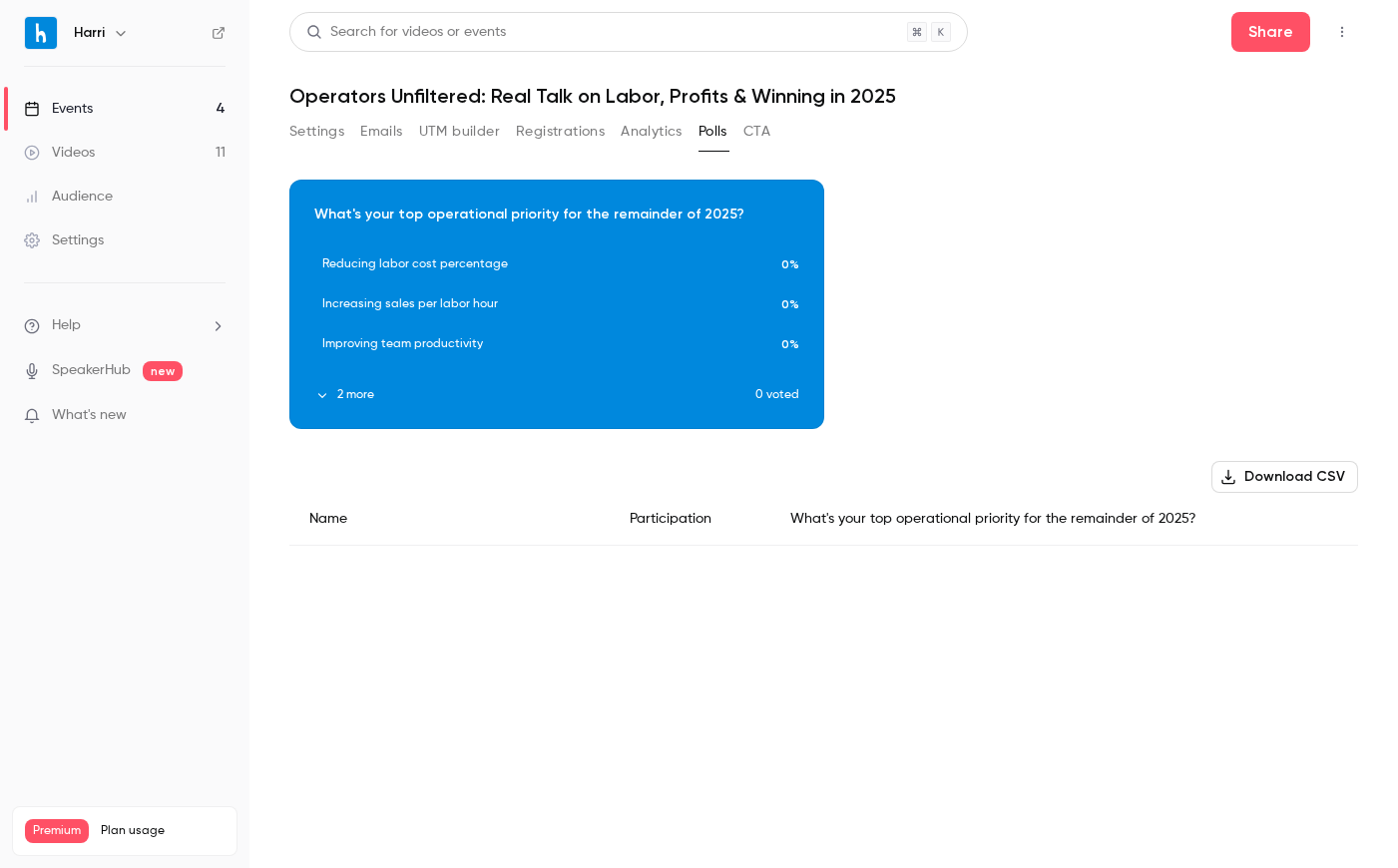 click 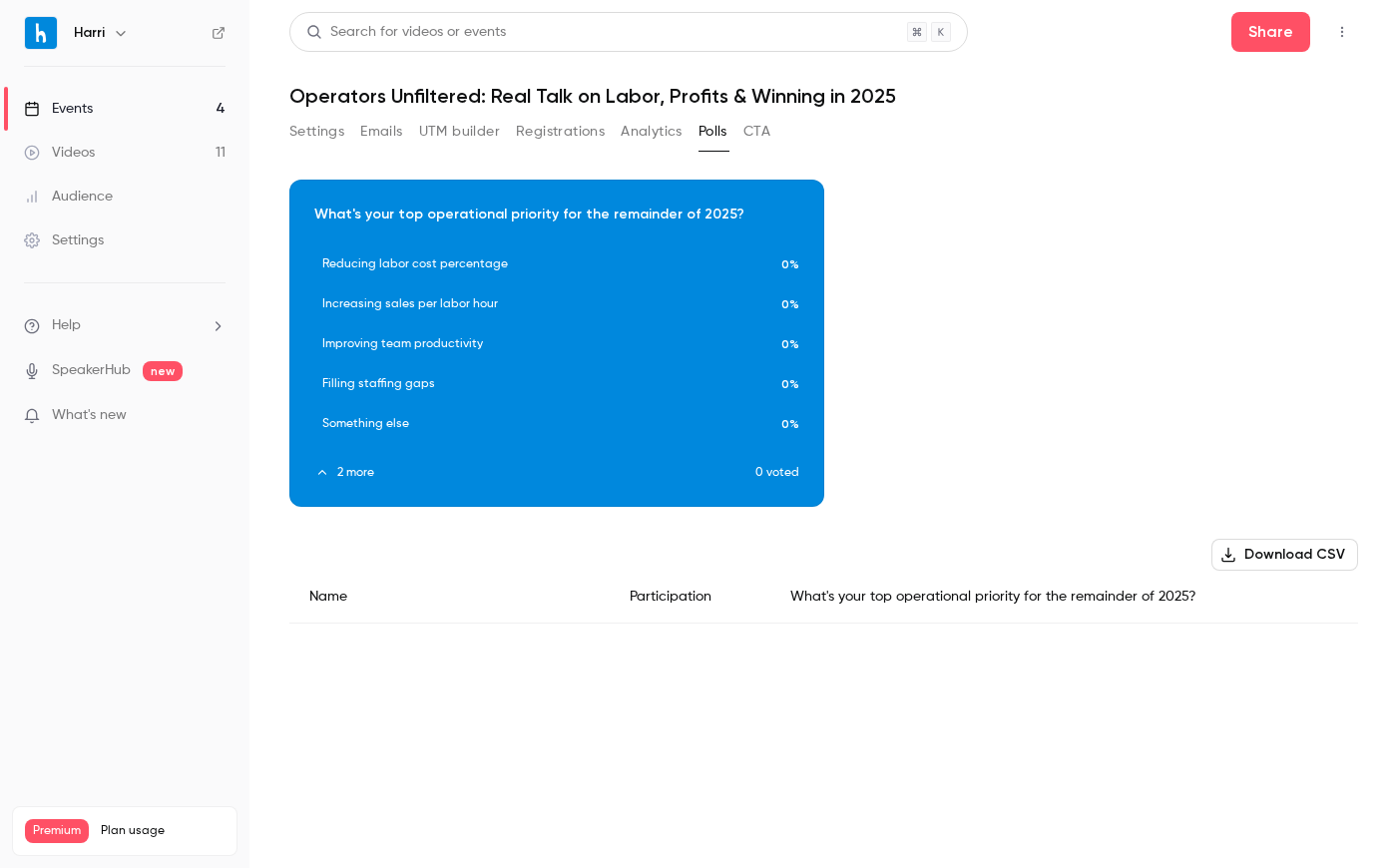 click on "Registrations" at bounding box center (560, 132) 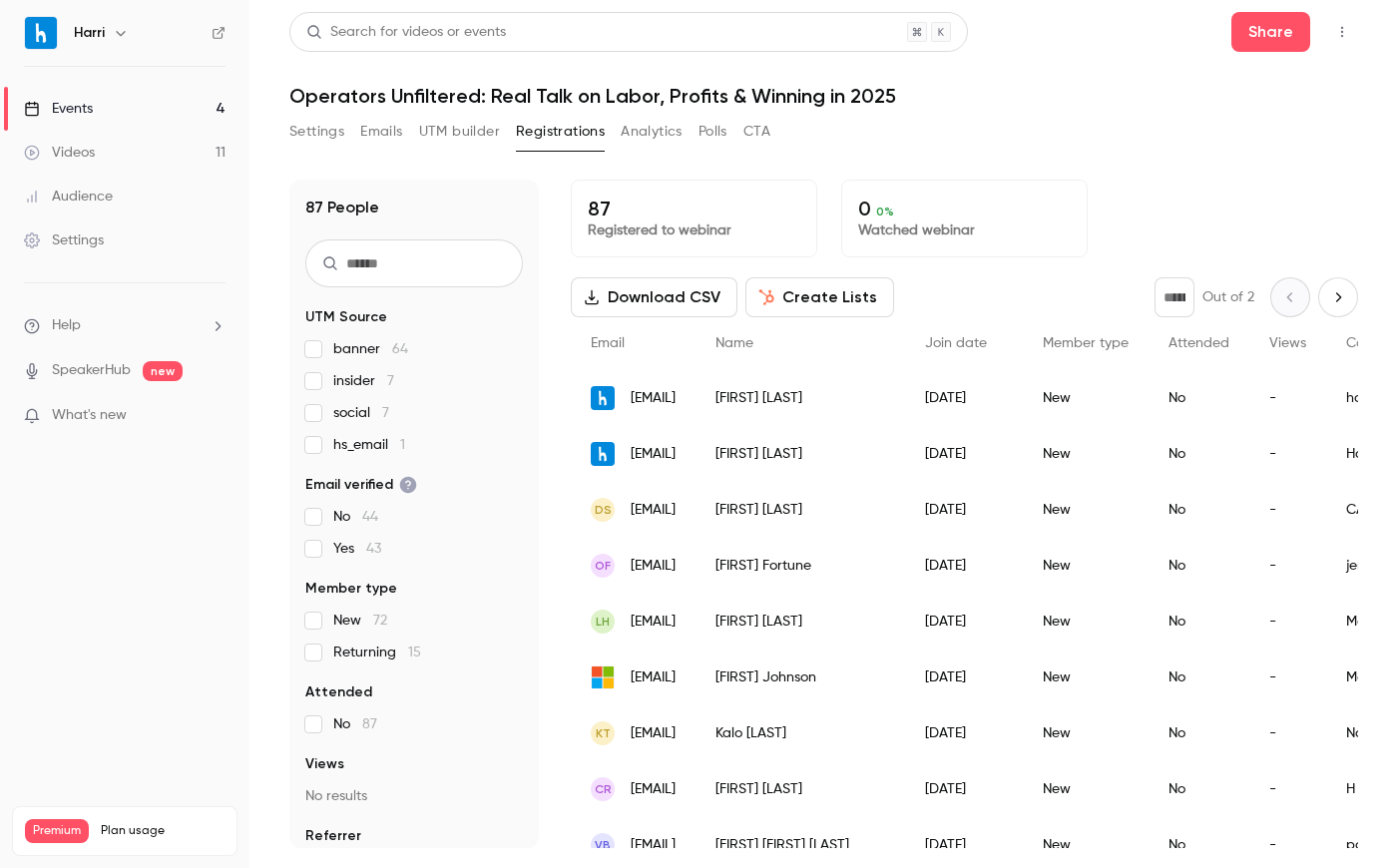 click on "UTM builder" at bounding box center [459, 132] 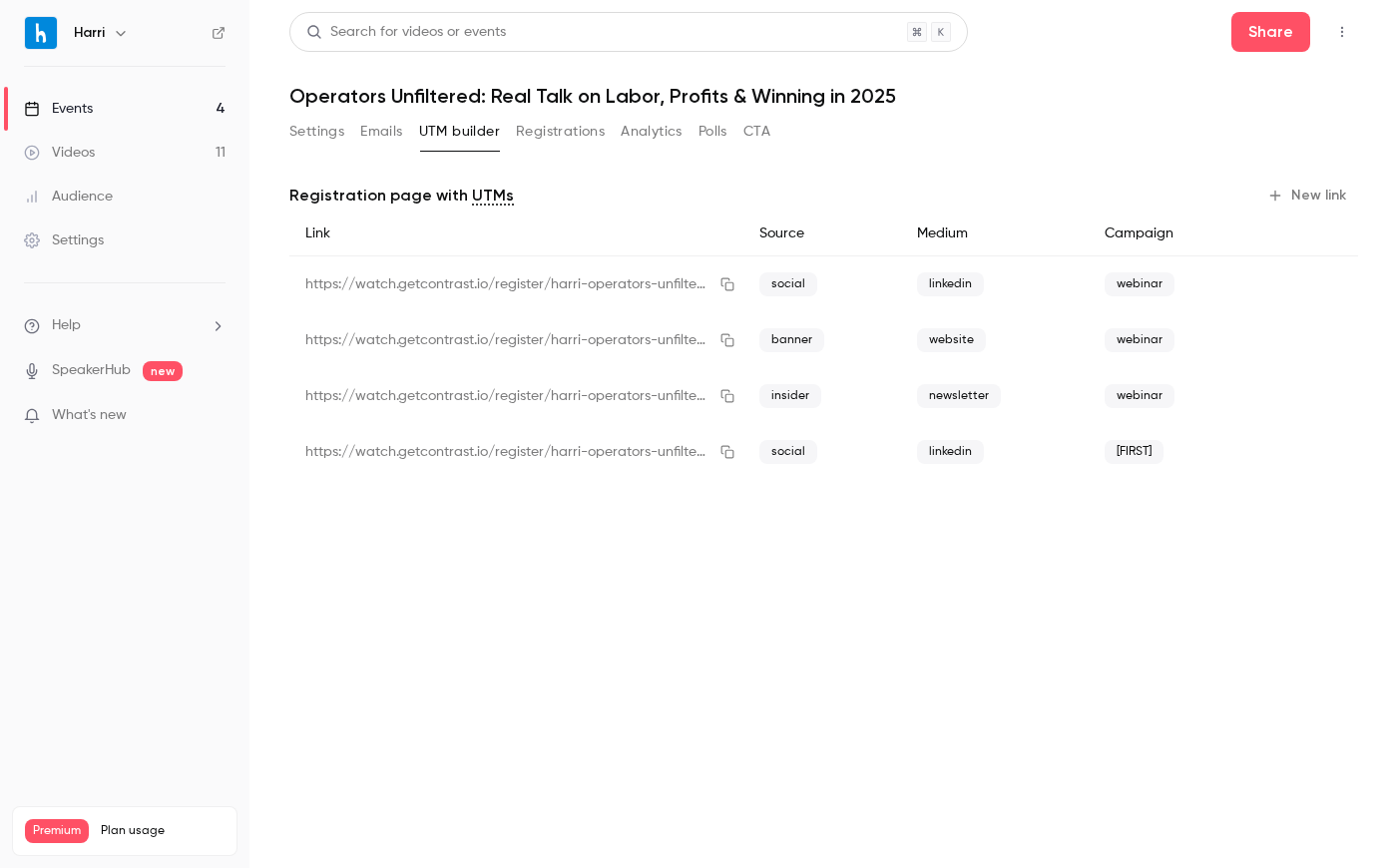 click on "CTA" at bounding box center (756, 132) 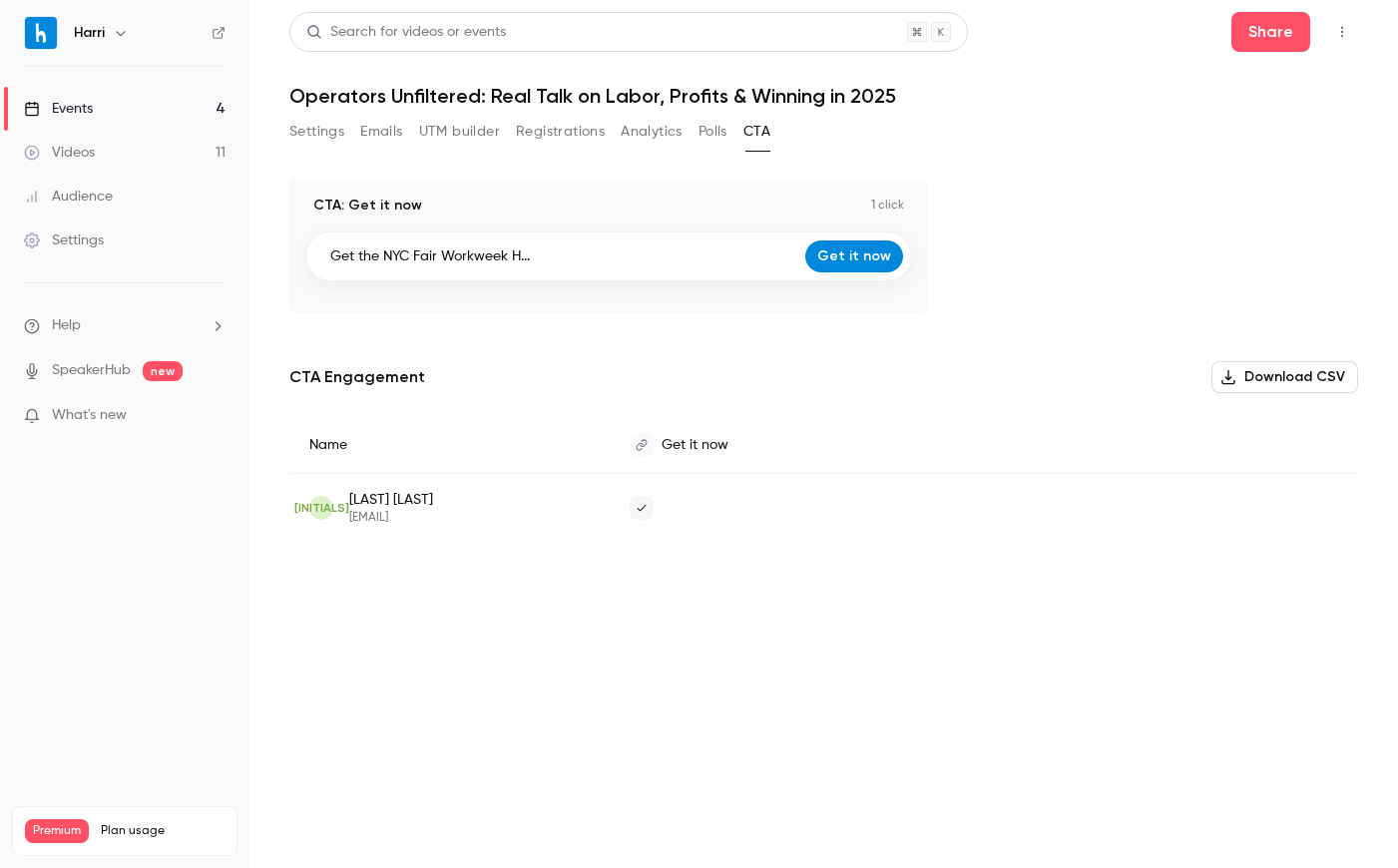 drag, startPoint x: 383, startPoint y: 132, endPoint x: 399, endPoint y: 134, distance: 16.124515 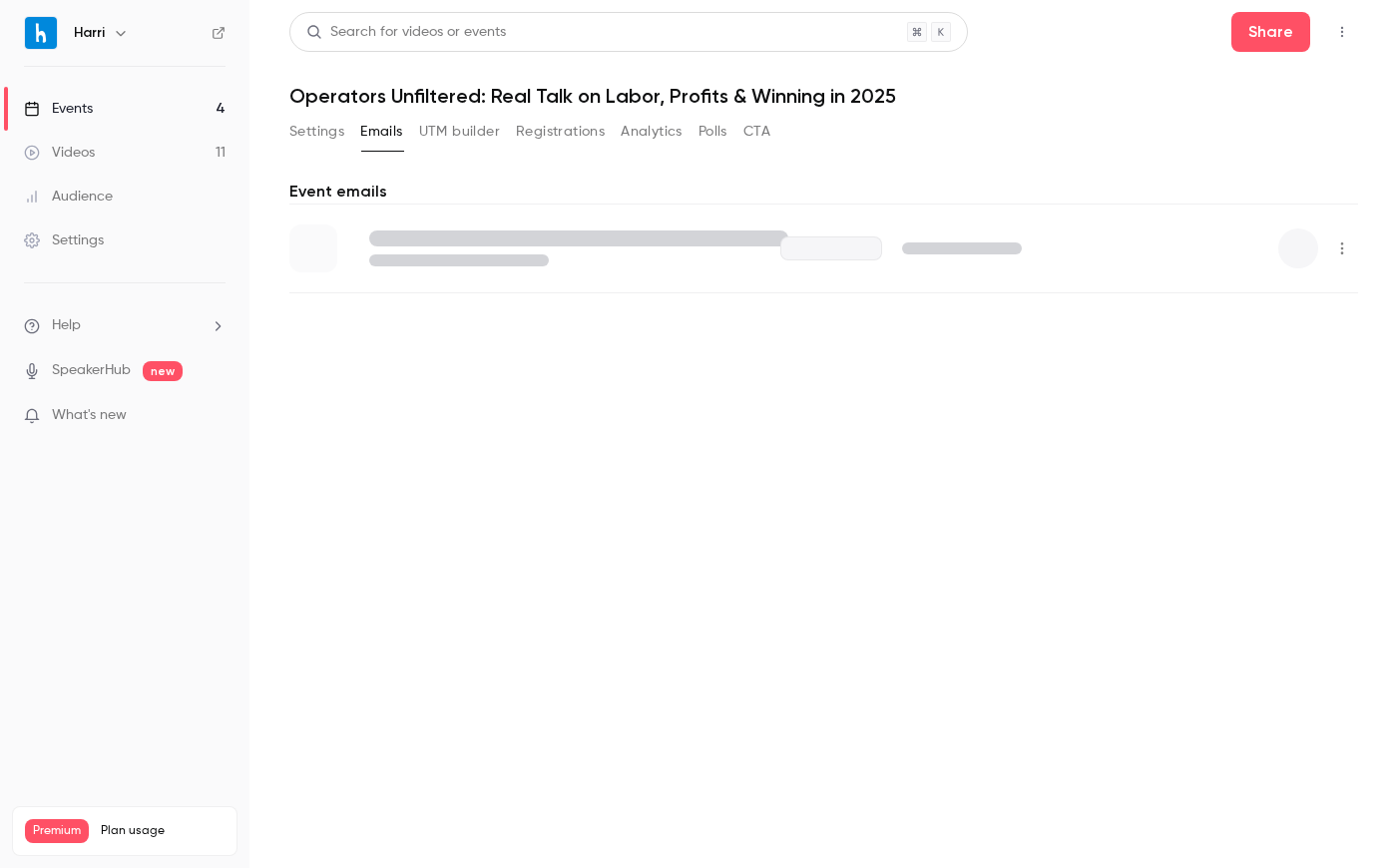 click on "Registrations" at bounding box center [560, 132] 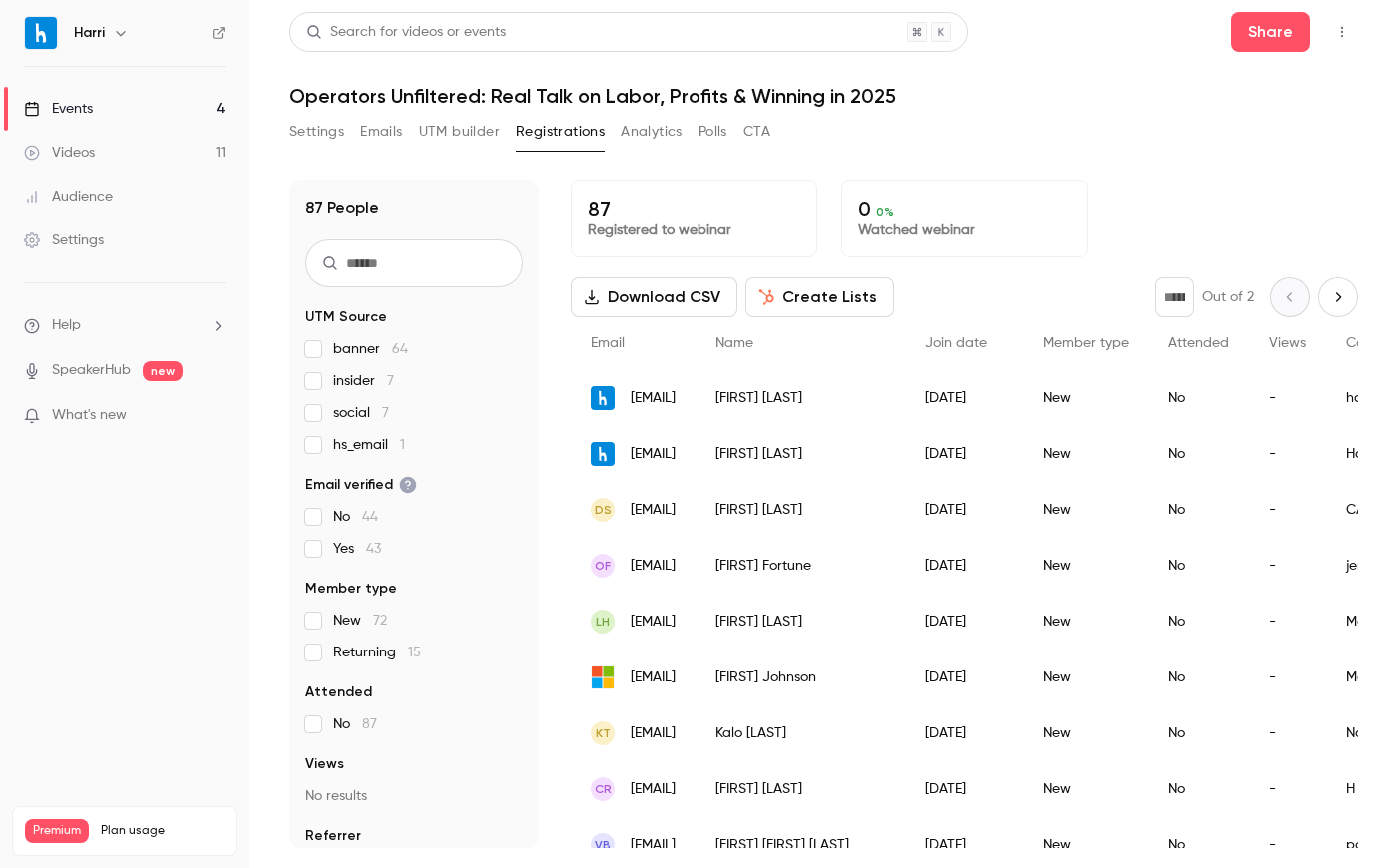 click on "Settings" at bounding box center [316, 132] 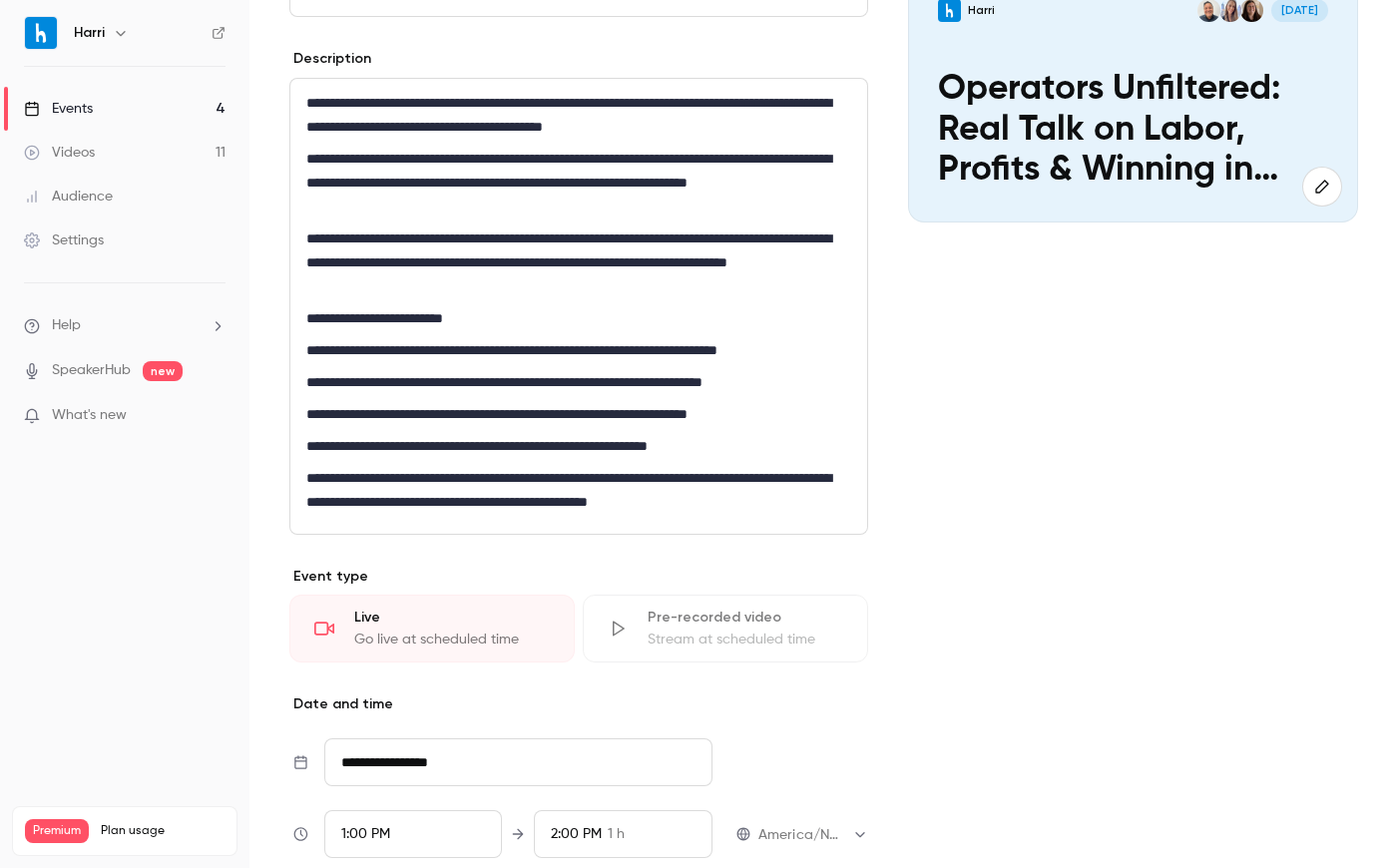 scroll, scrollTop: 0, scrollLeft: 0, axis: both 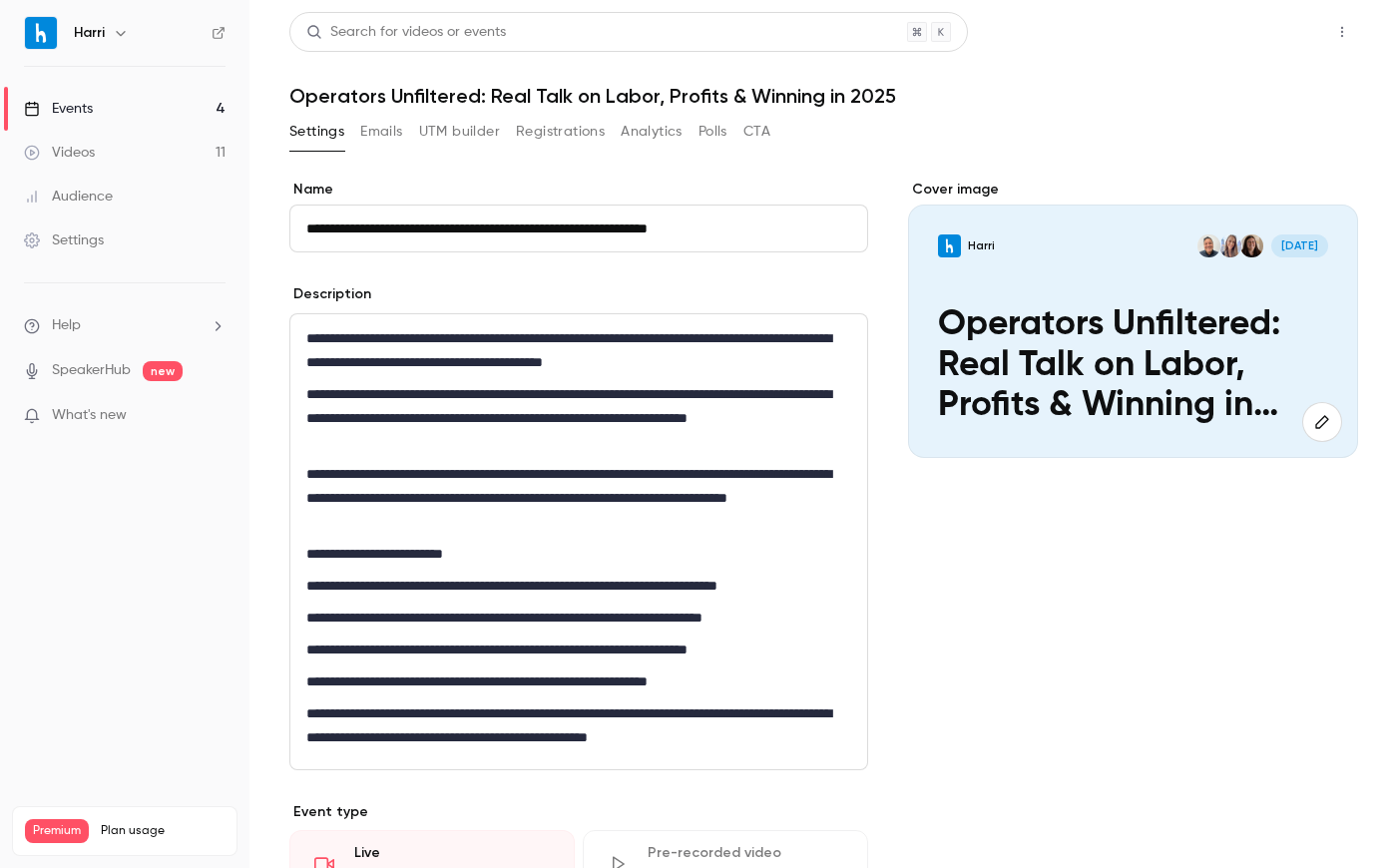 click on "Share" at bounding box center [1270, 32] 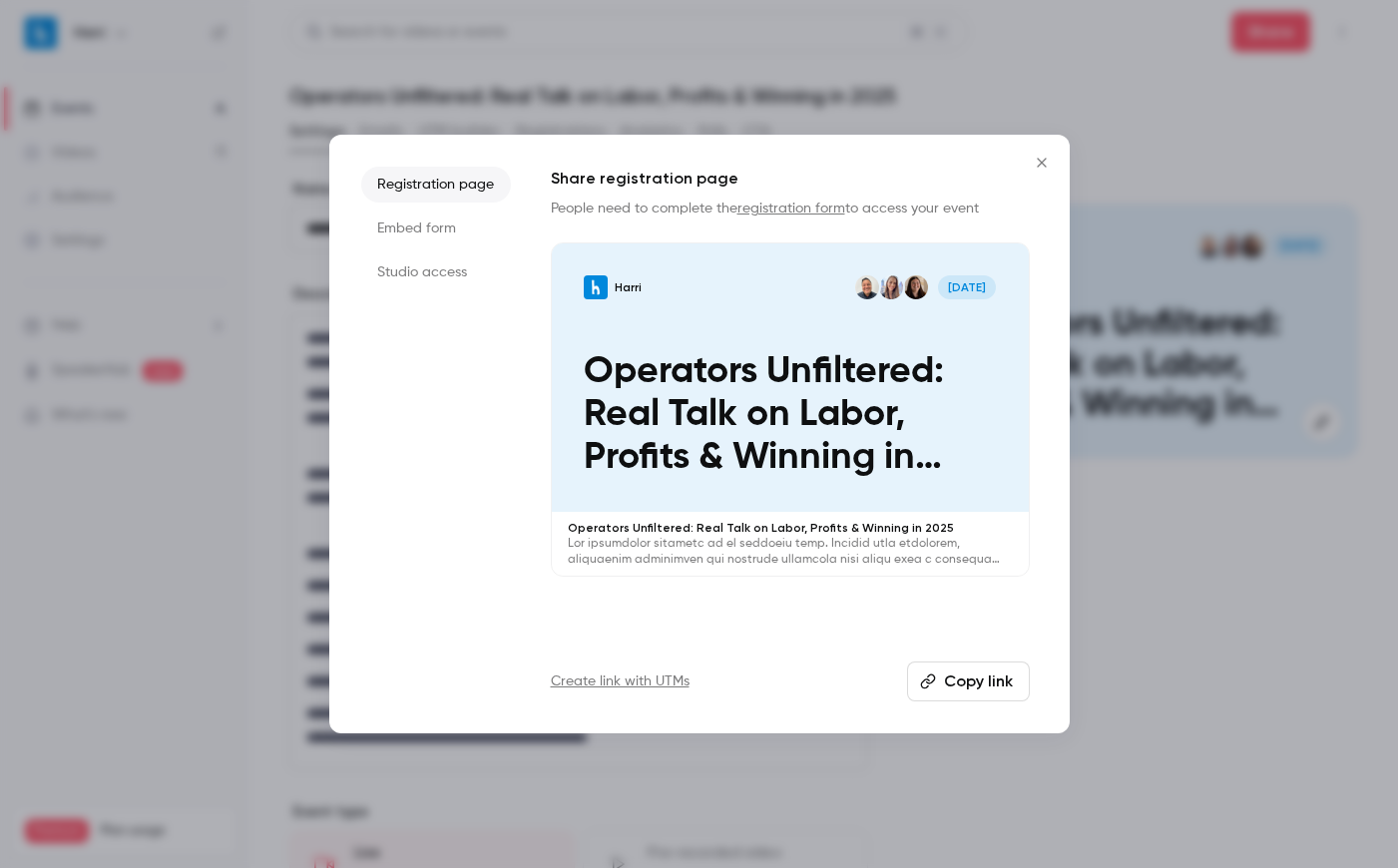 click on "Studio access" at bounding box center [436, 272] 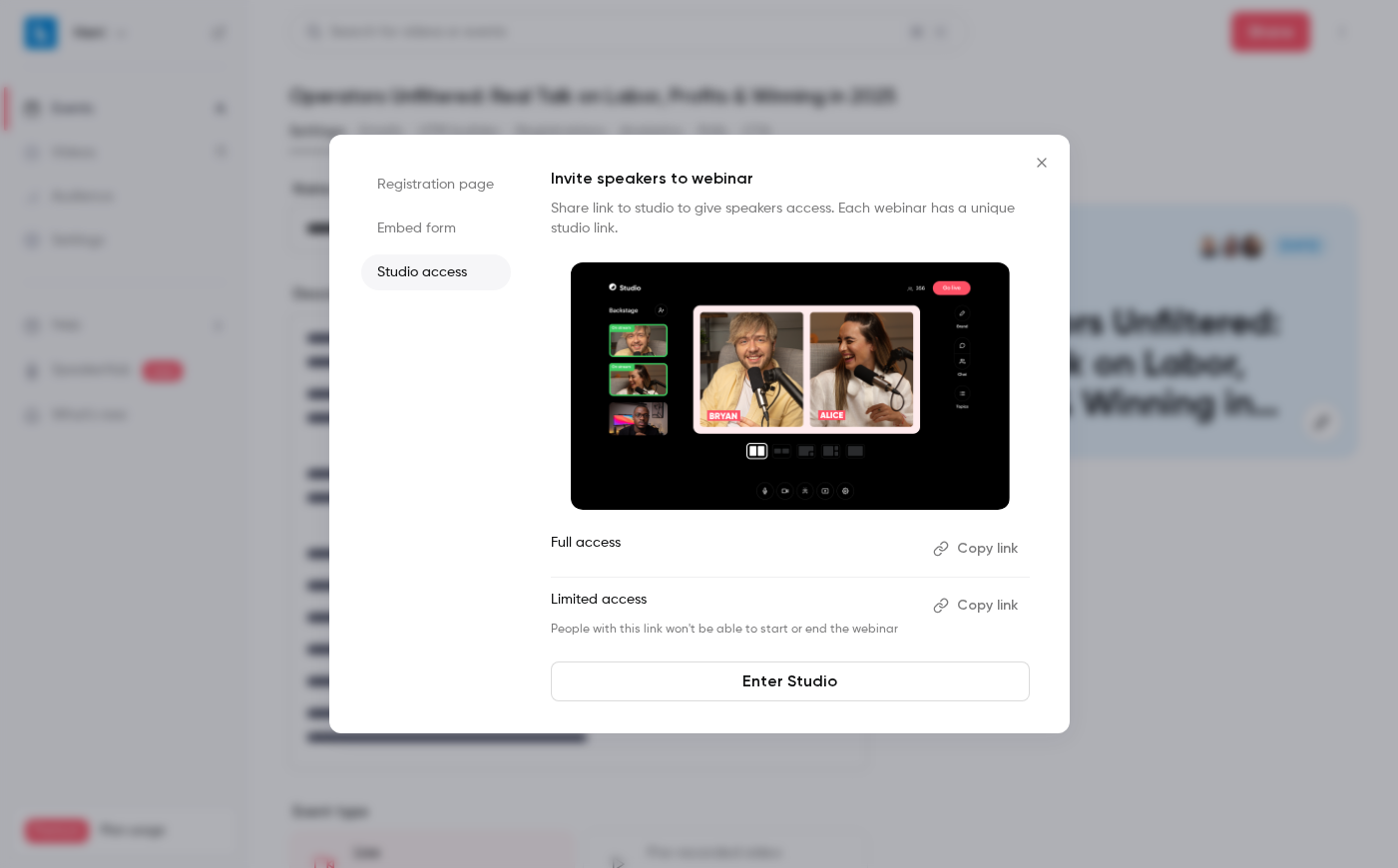 click on "Enter Studio" at bounding box center (790, 681) 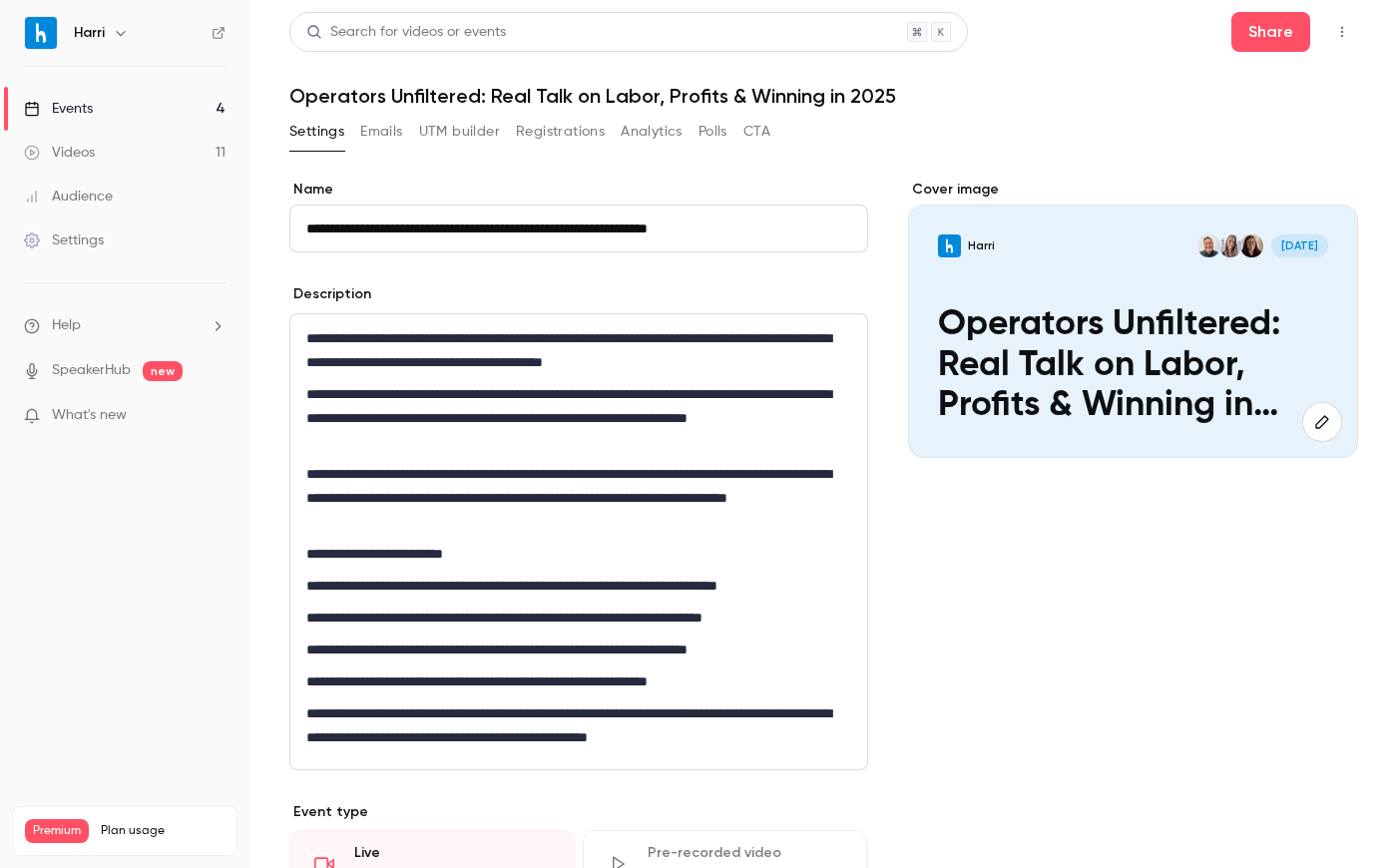 click on "Registrations" at bounding box center (560, 132) 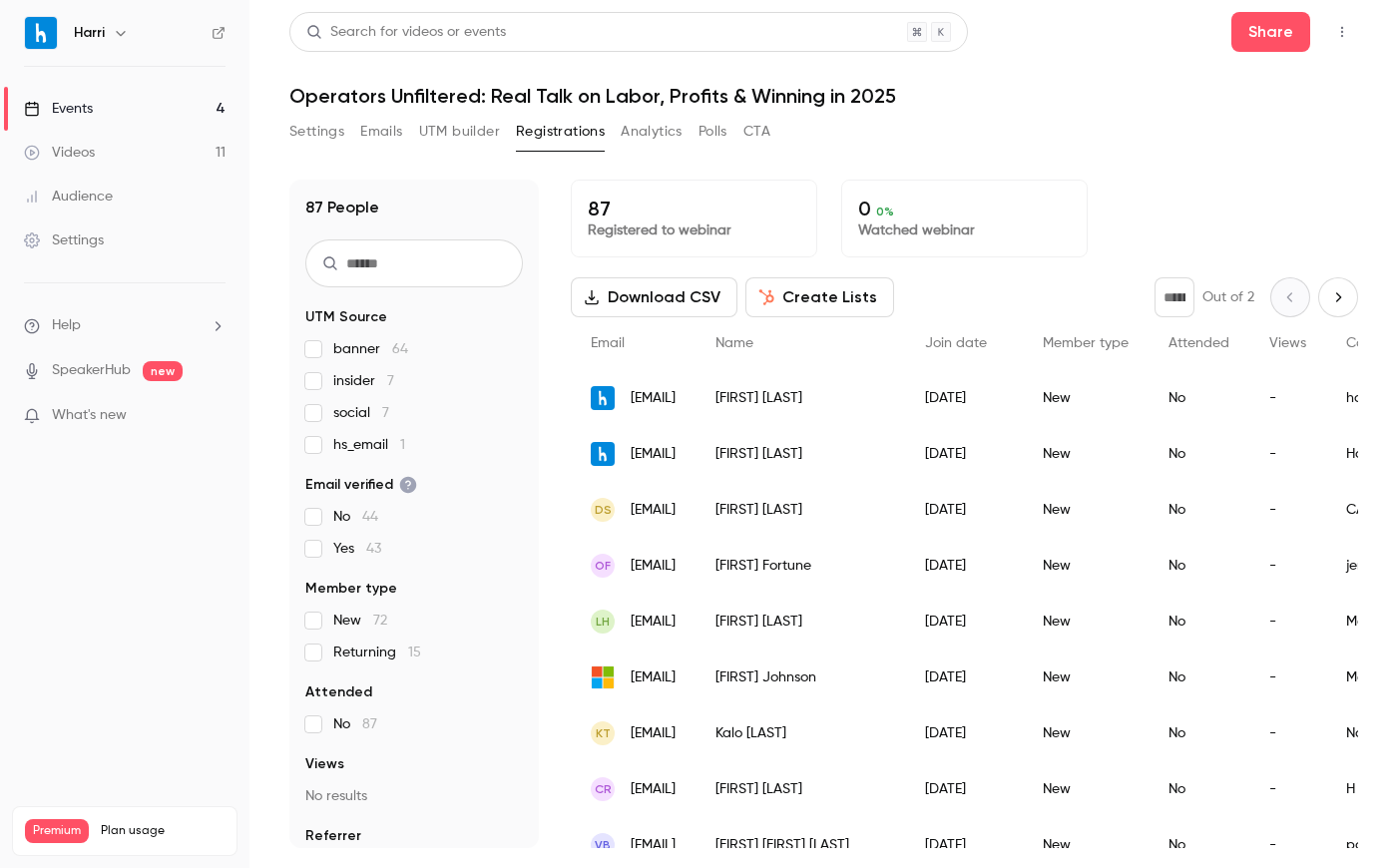 click on "Emails" at bounding box center (381, 132) 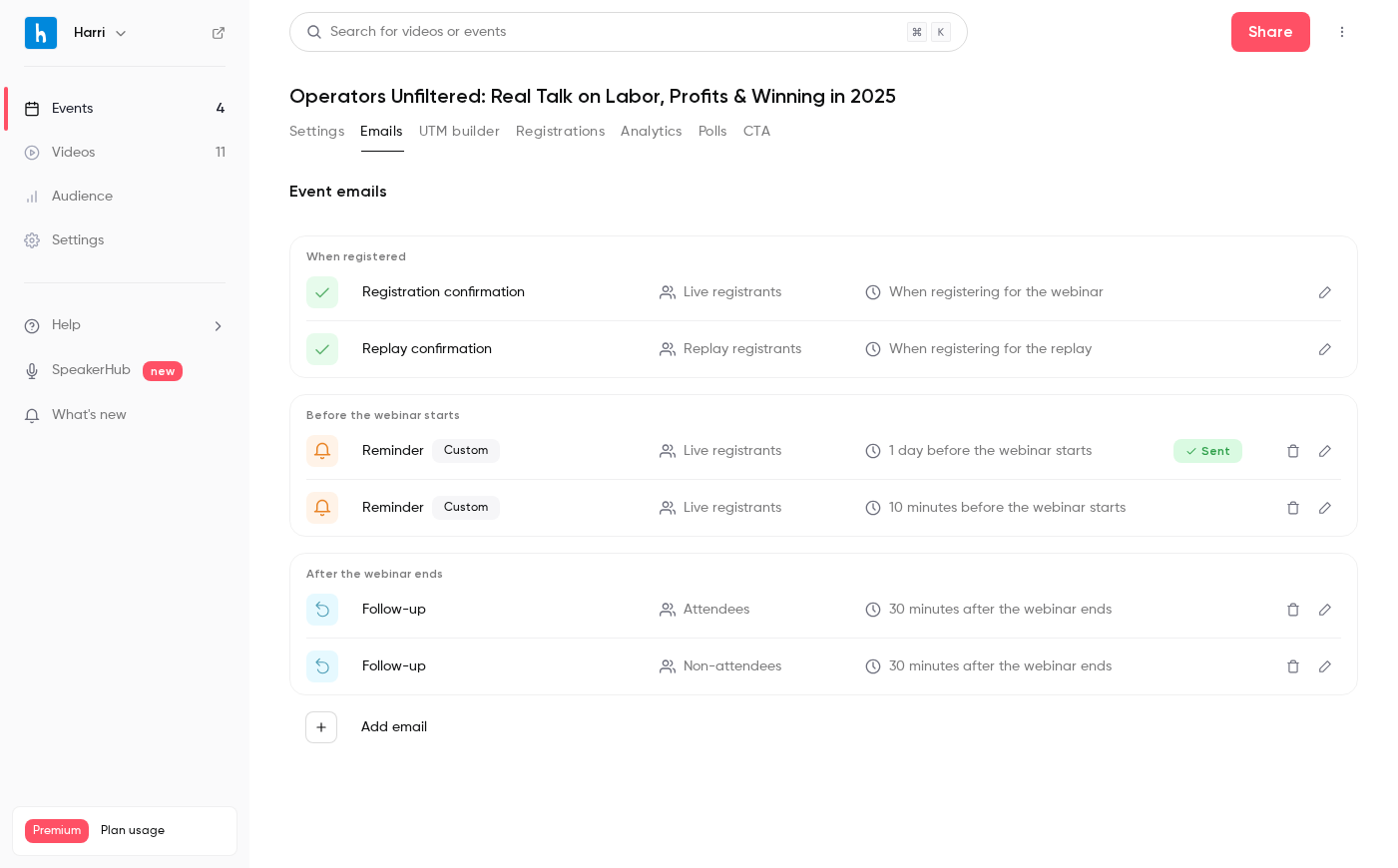 click on "Settings" at bounding box center [316, 132] 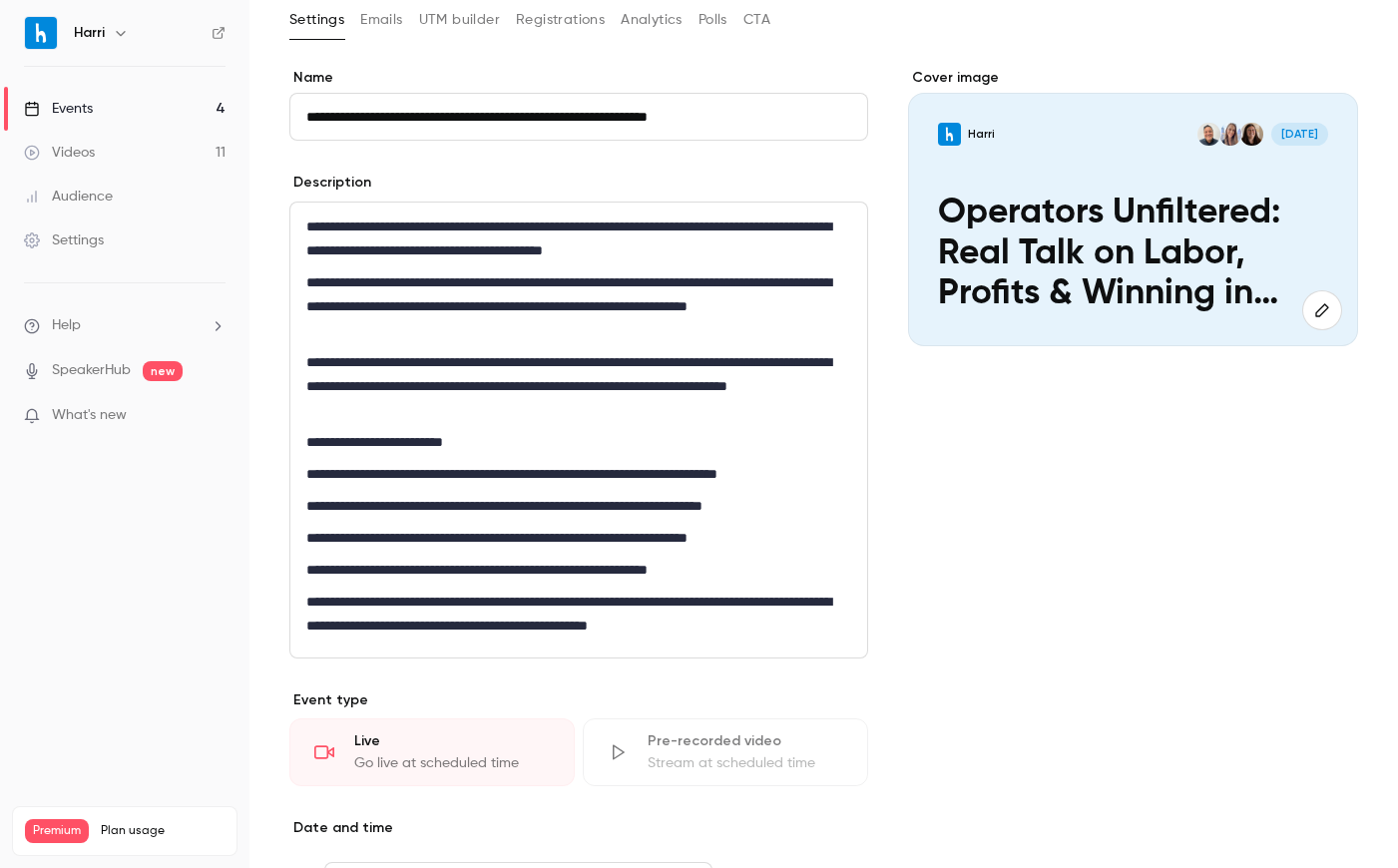 scroll, scrollTop: 0, scrollLeft: 0, axis: both 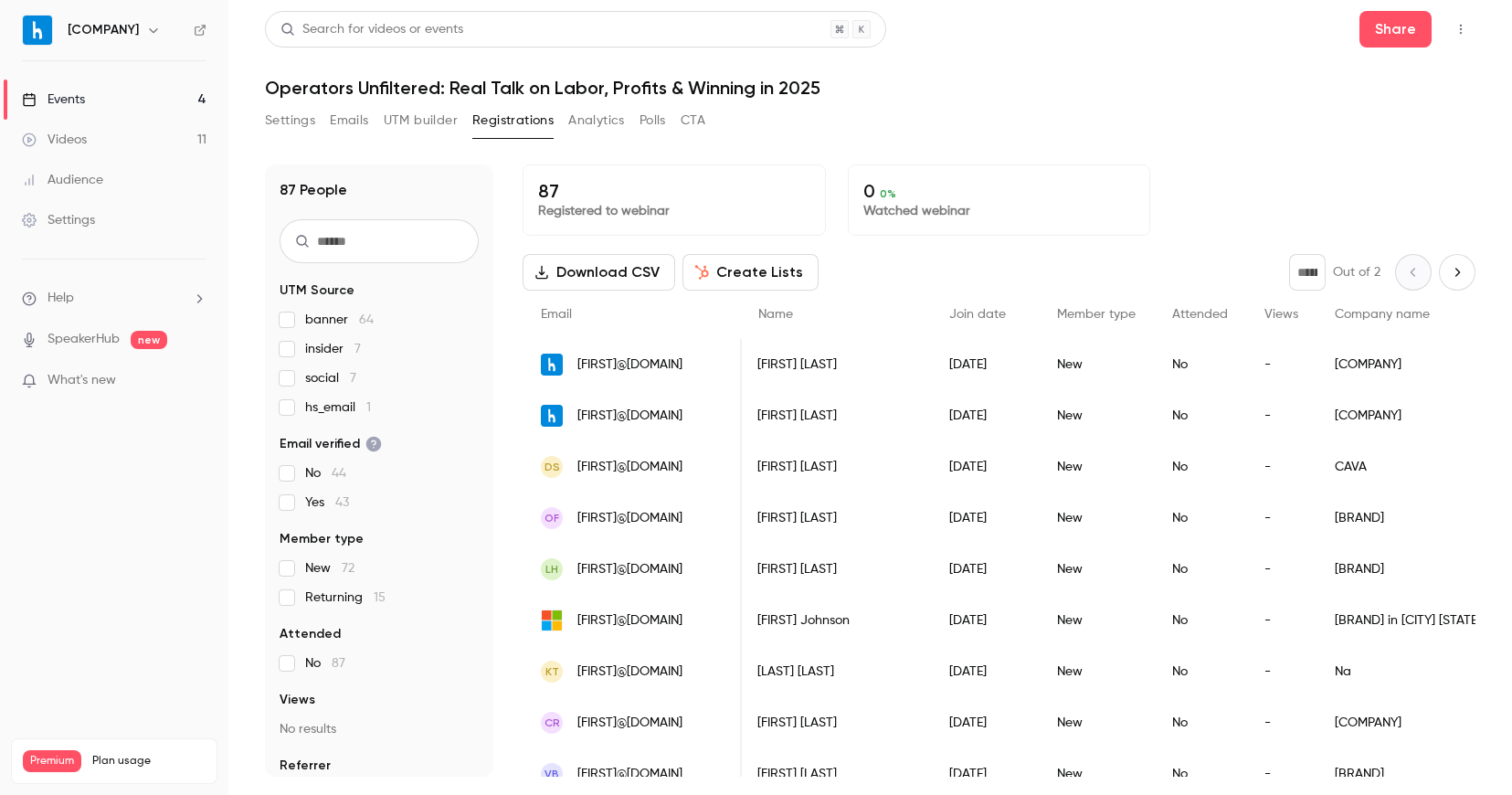 click on "Settings" at bounding box center [290, 121] 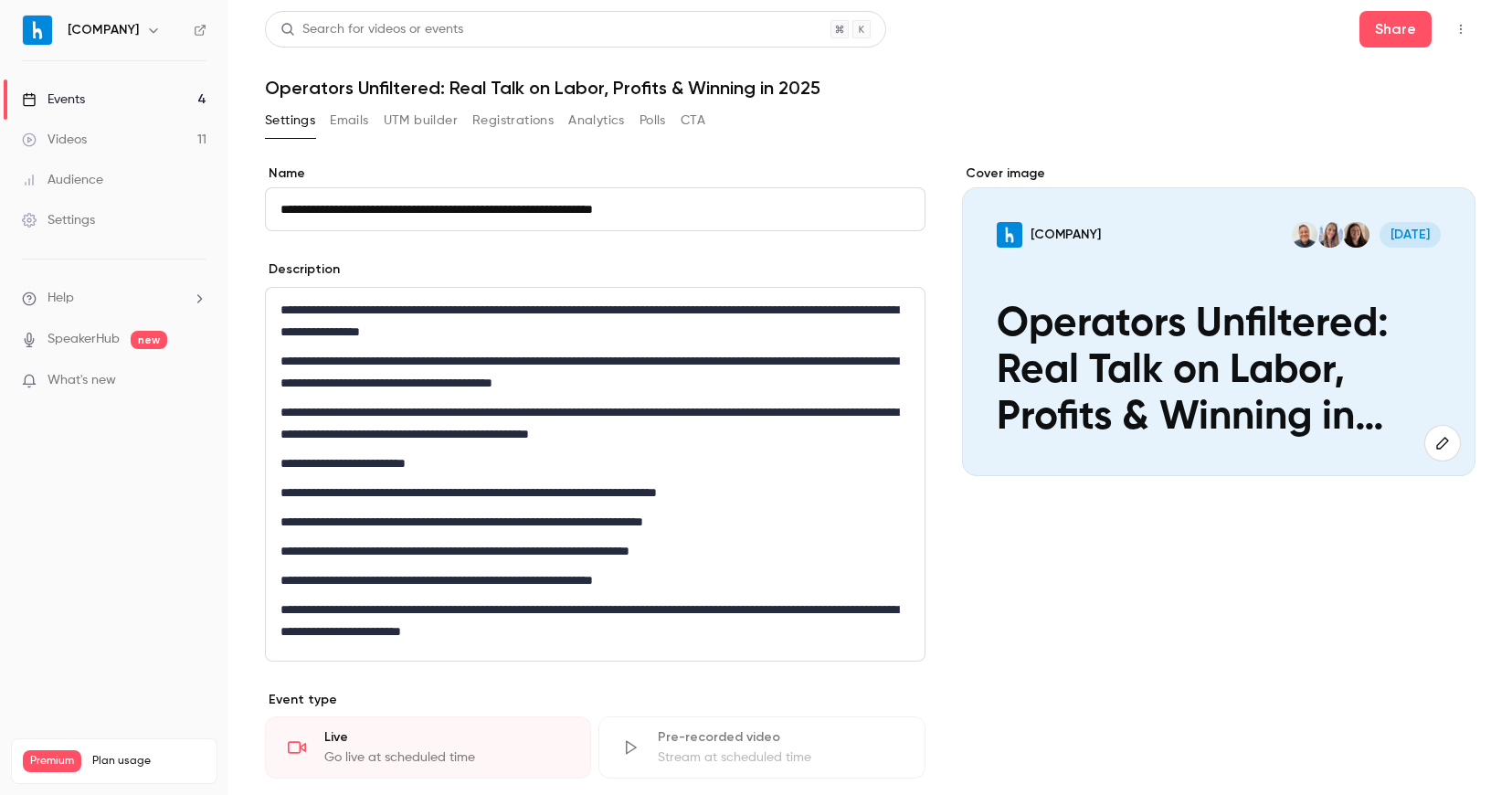 click on "Emails" at bounding box center (349, 121) 